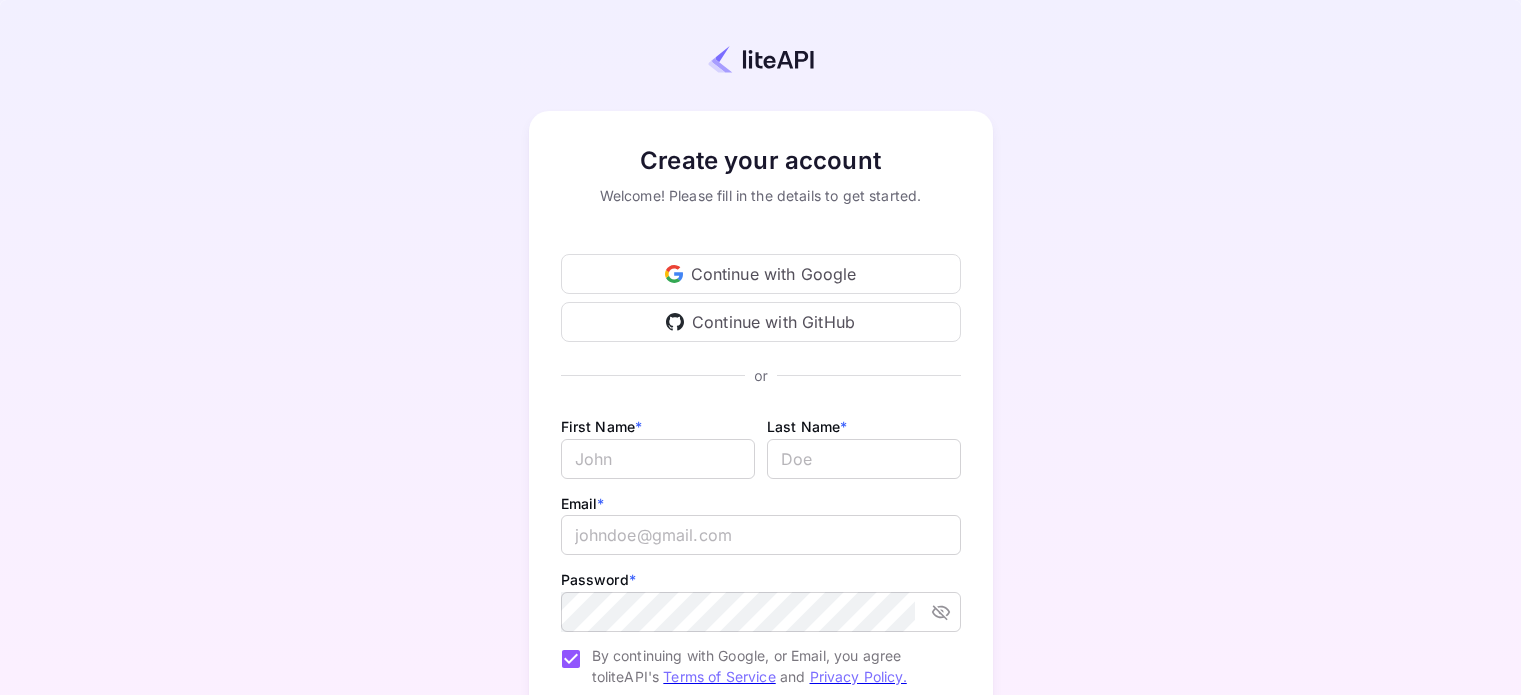 scroll, scrollTop: 0, scrollLeft: 0, axis: both 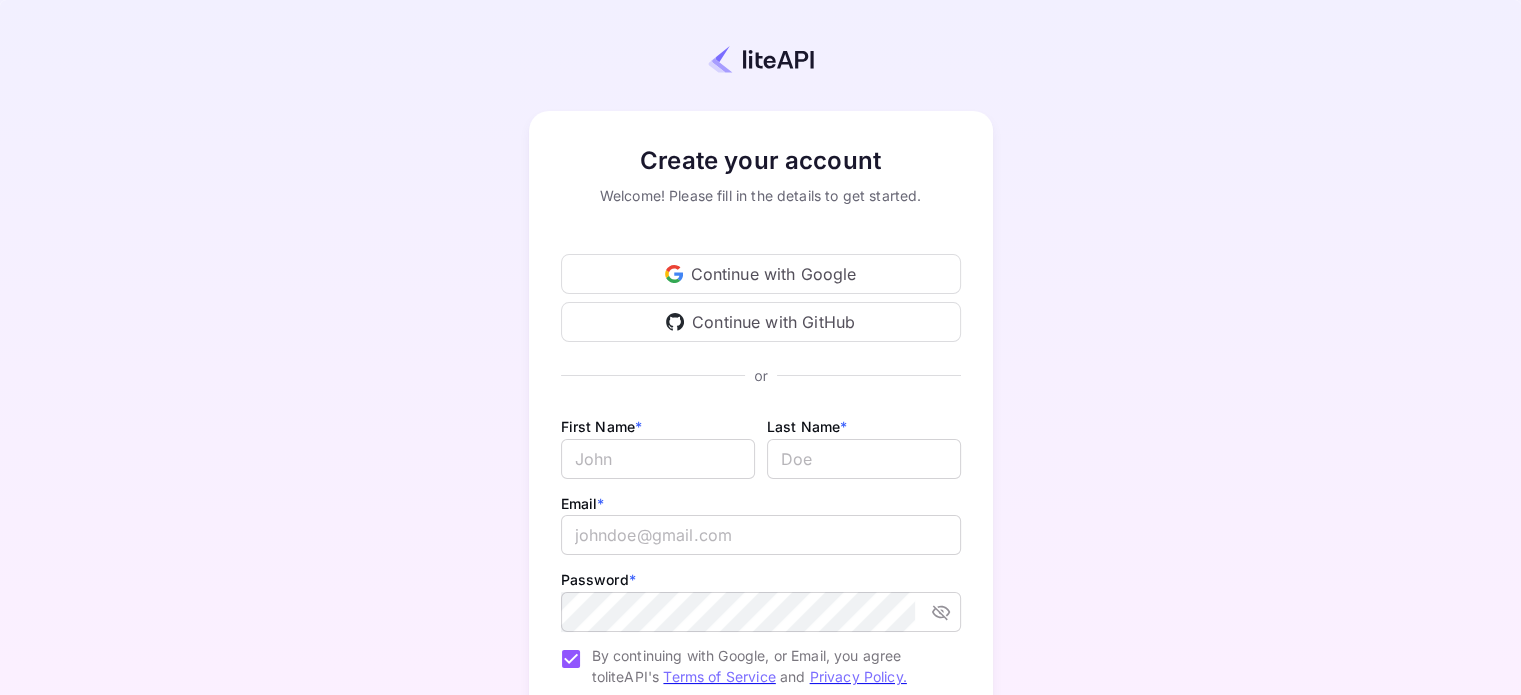click on "Continue with Google" at bounding box center [761, 274] 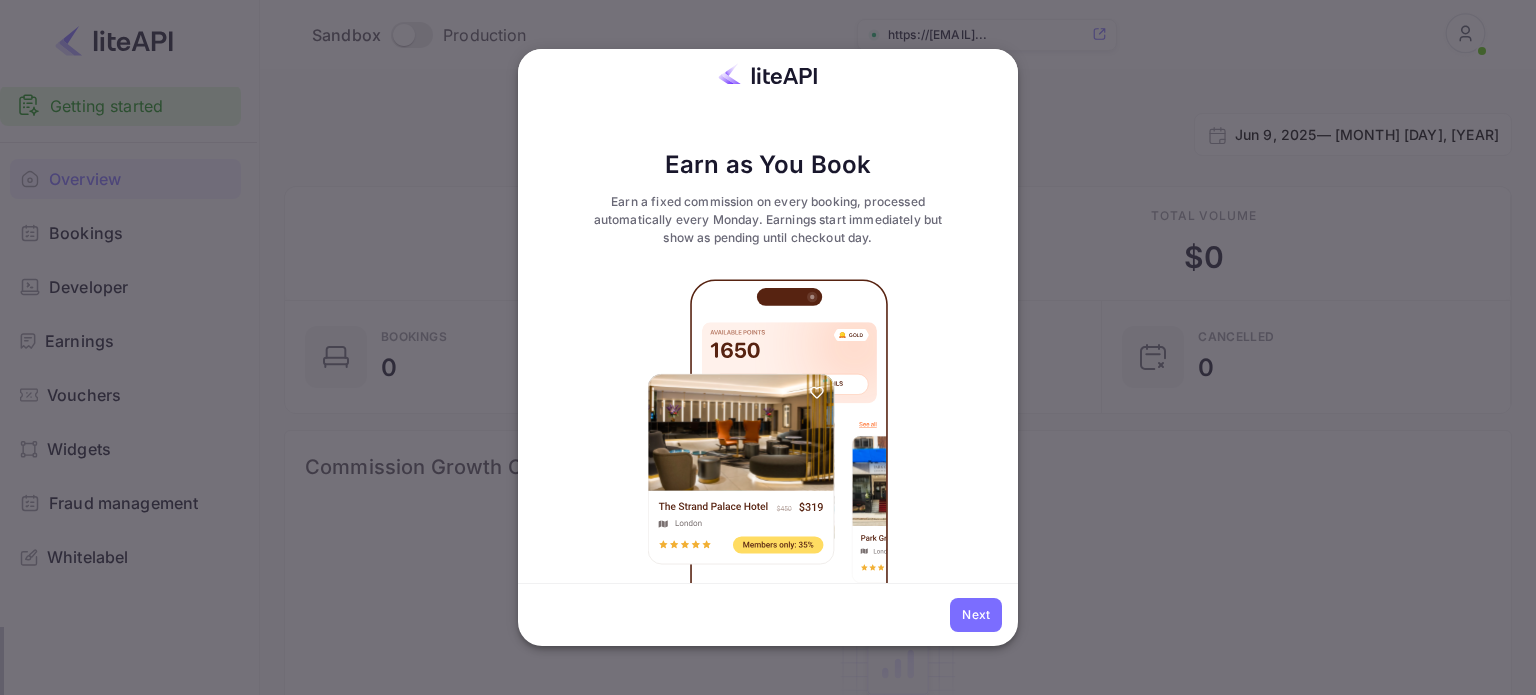 click on "Next" at bounding box center (768, 220) 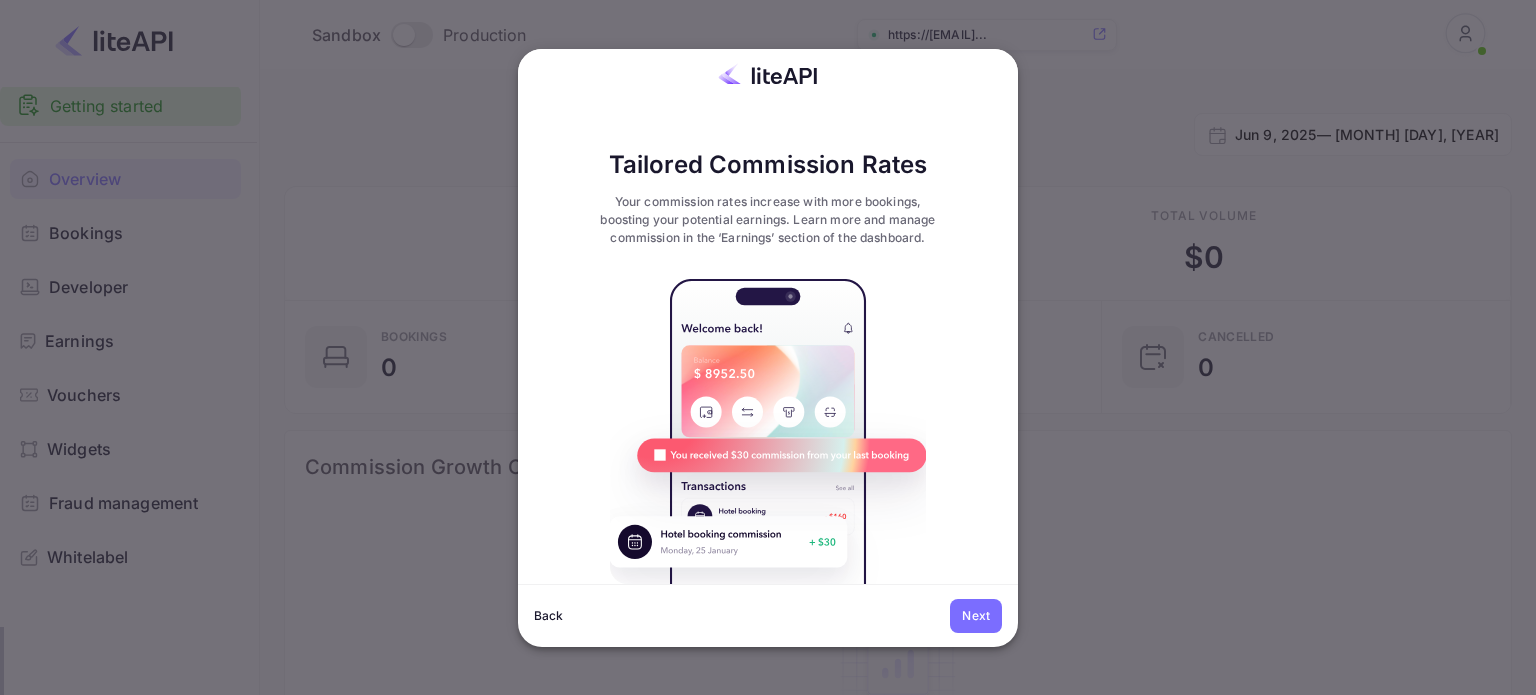 click on "Next" at bounding box center [768, 220] 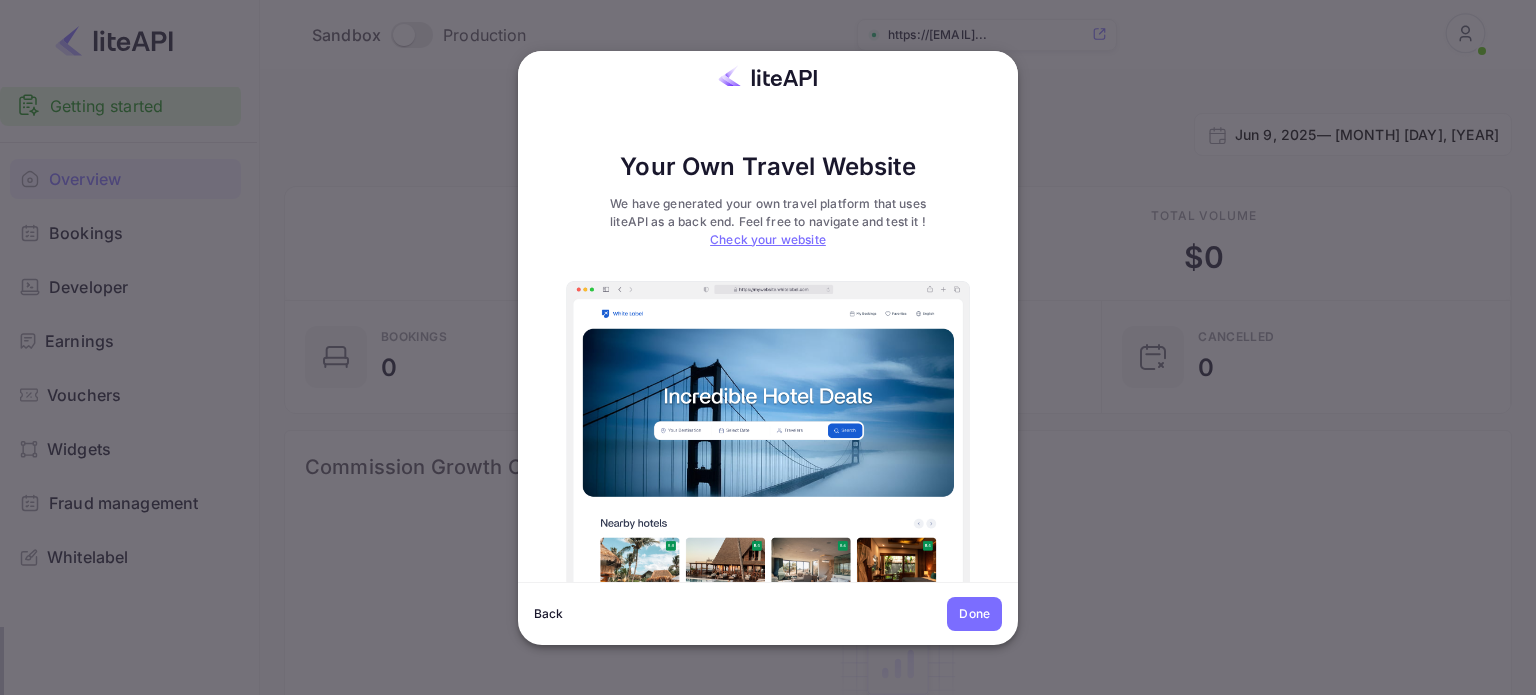 click on "Check your website" at bounding box center [768, 239] 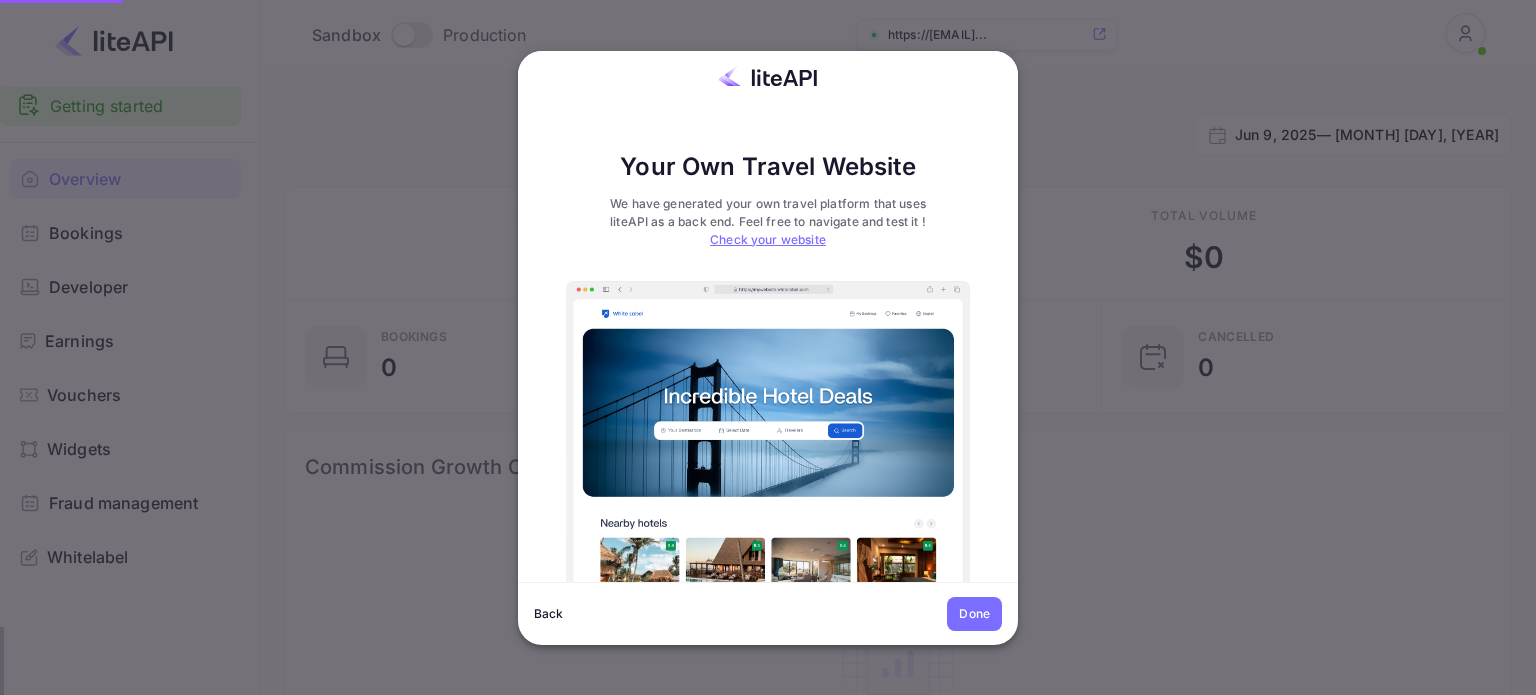 click on "Done" at bounding box center (768, 222) 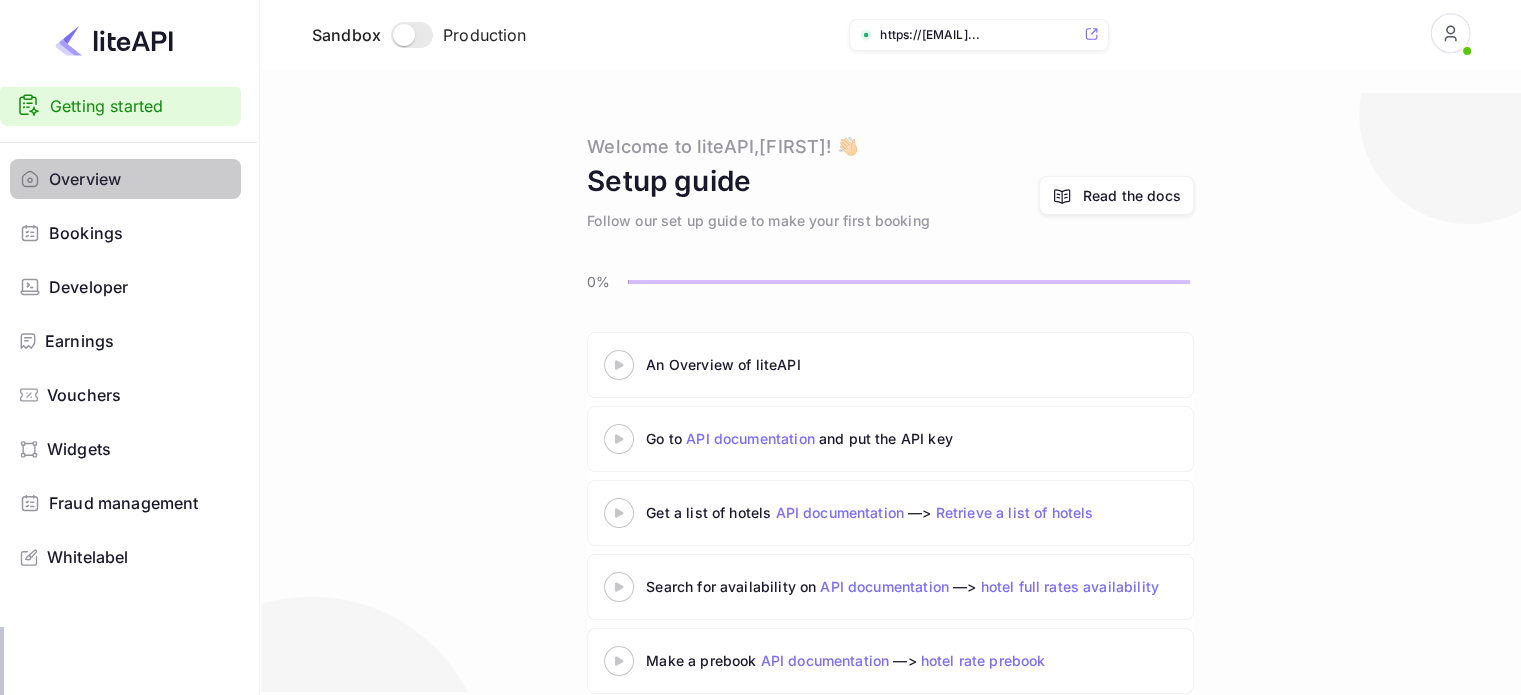 click on "Overview" at bounding box center (140, 179) 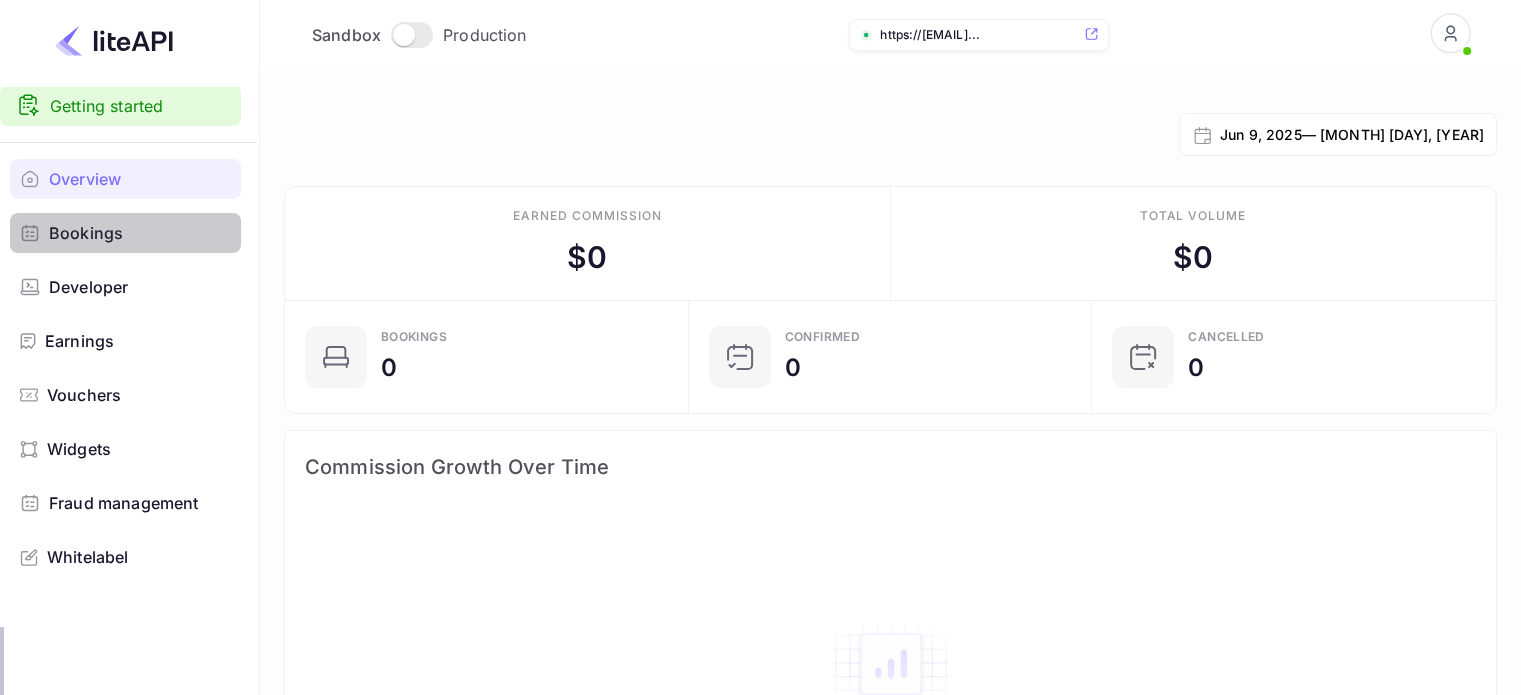 click on "Bookings" at bounding box center [125, 233] 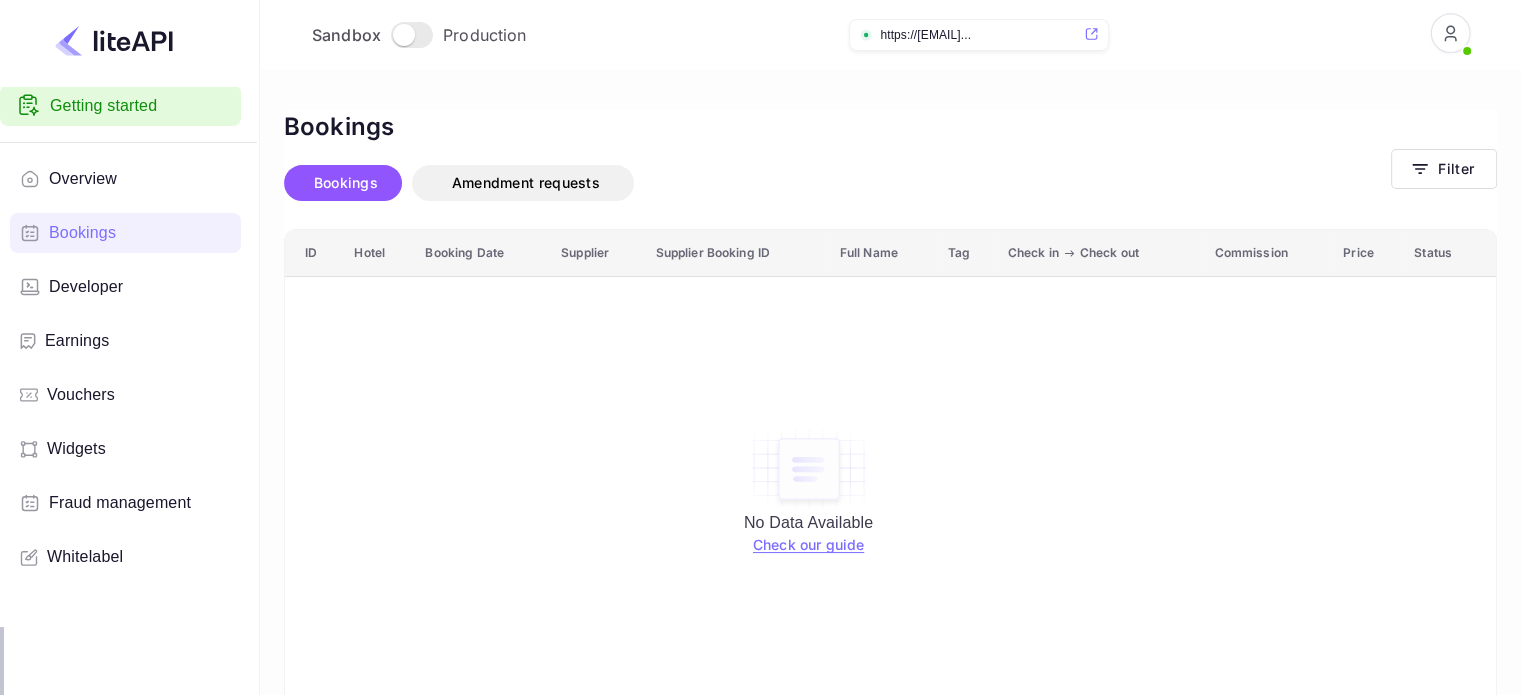 click on "Developer" at bounding box center [86, 287] 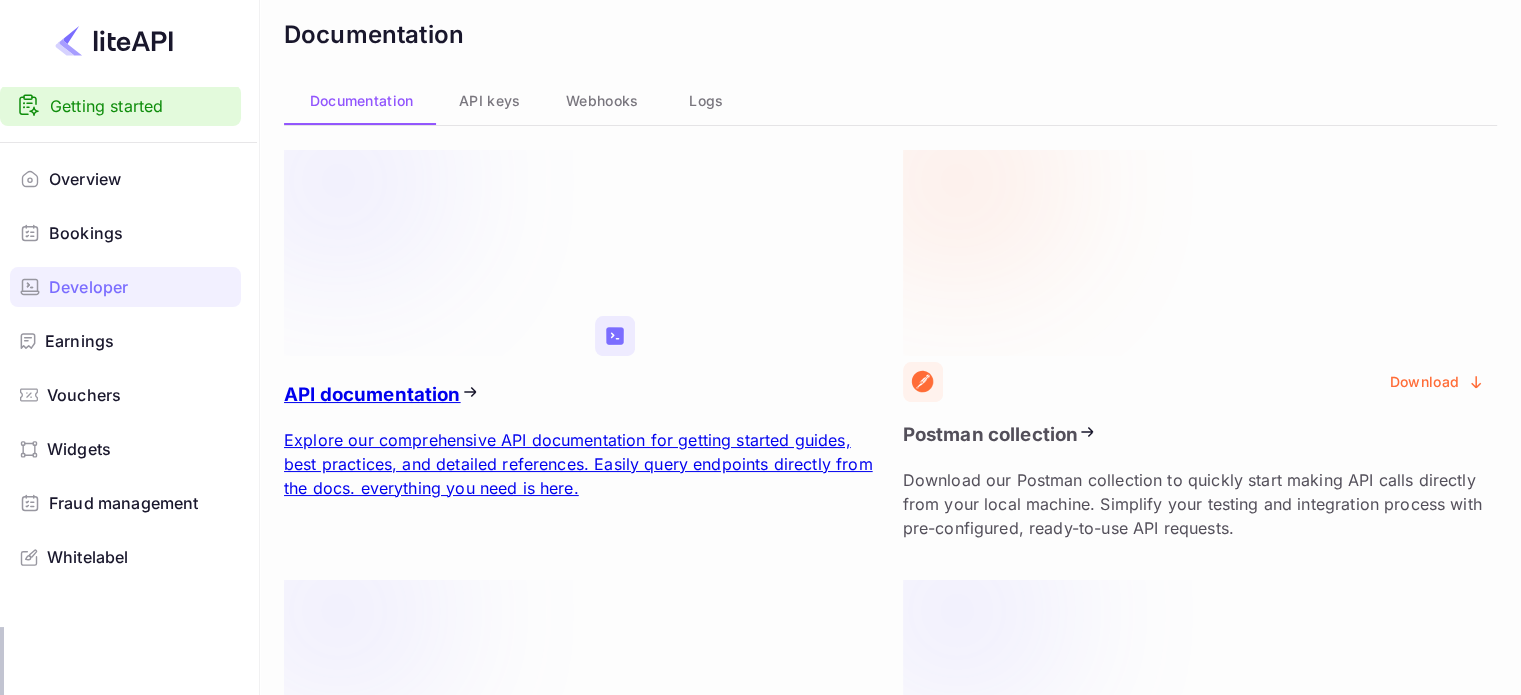 scroll, scrollTop: 100, scrollLeft: 0, axis: vertical 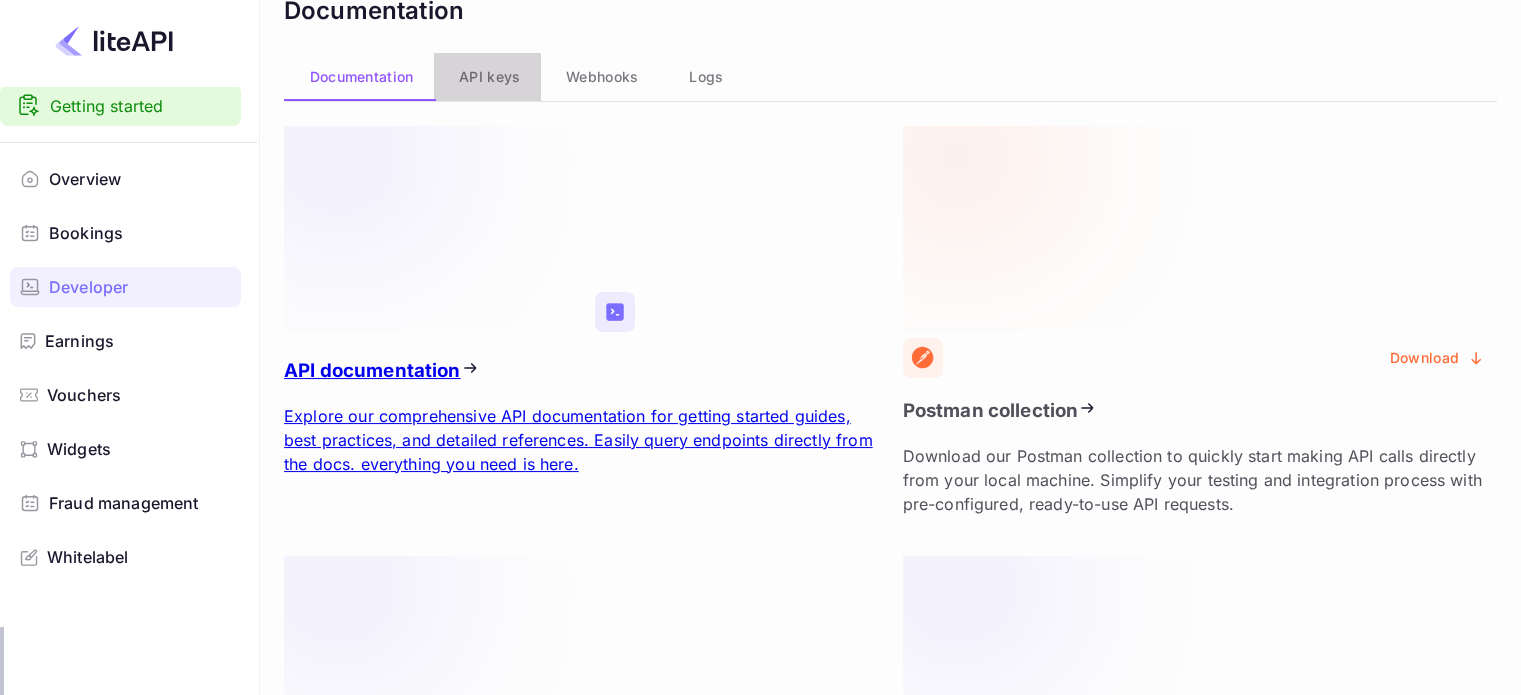 click on "API keys" at bounding box center [489, 77] 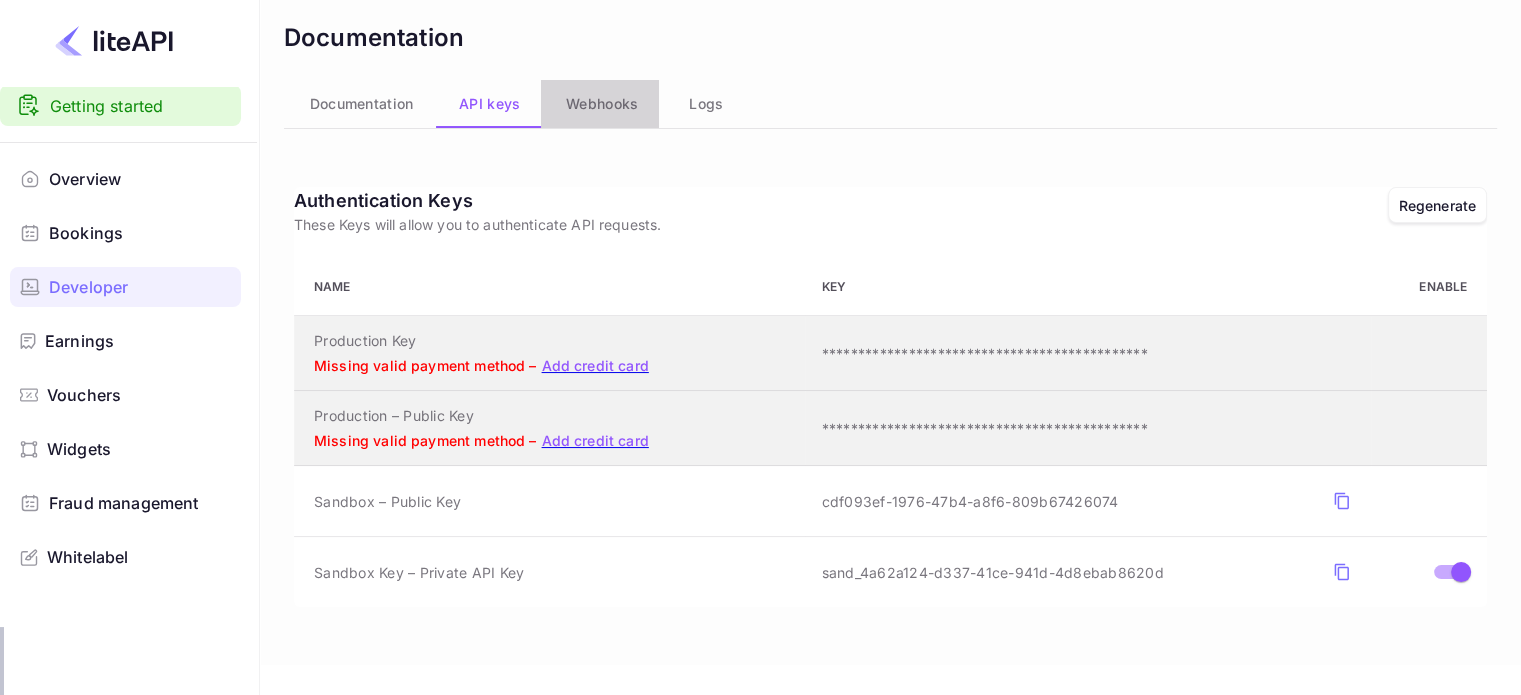 click on "Webhooks" at bounding box center [602, 104] 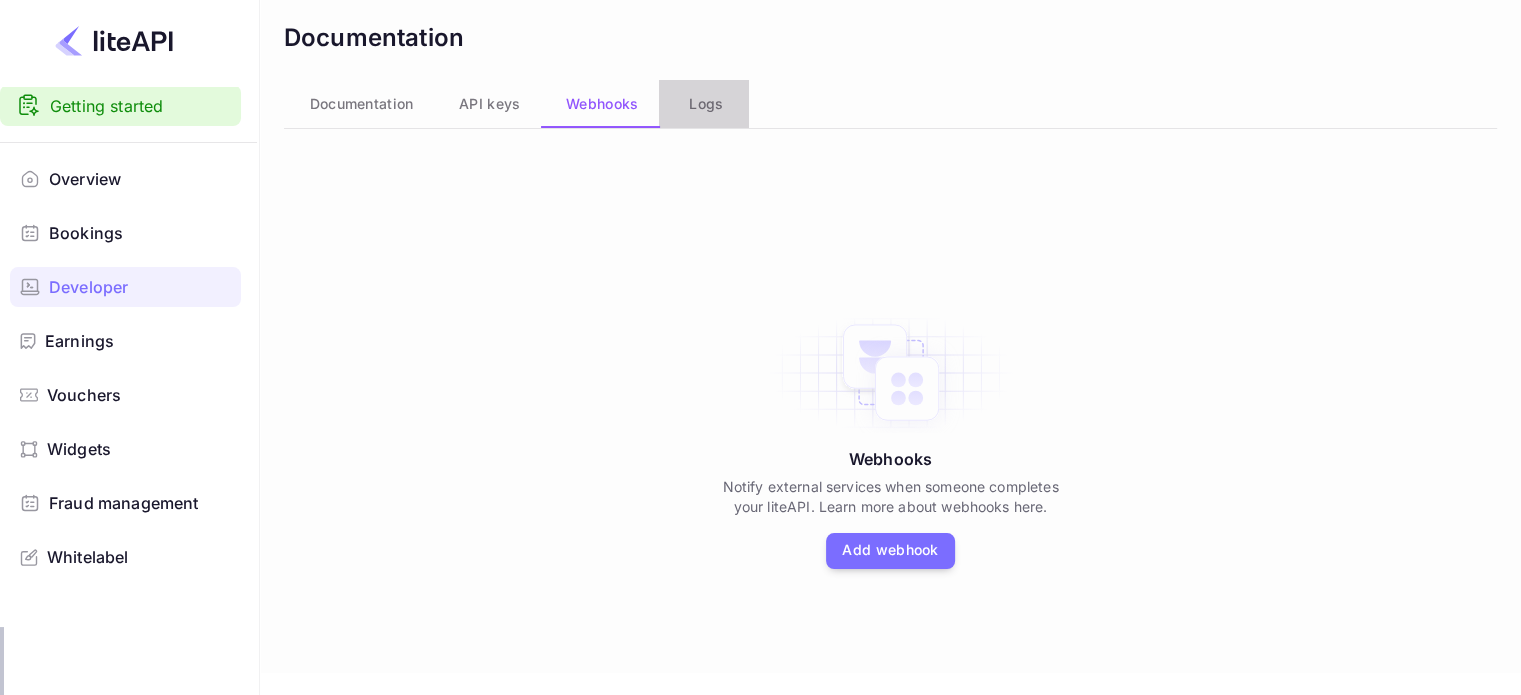 click on "Logs" at bounding box center [706, 104] 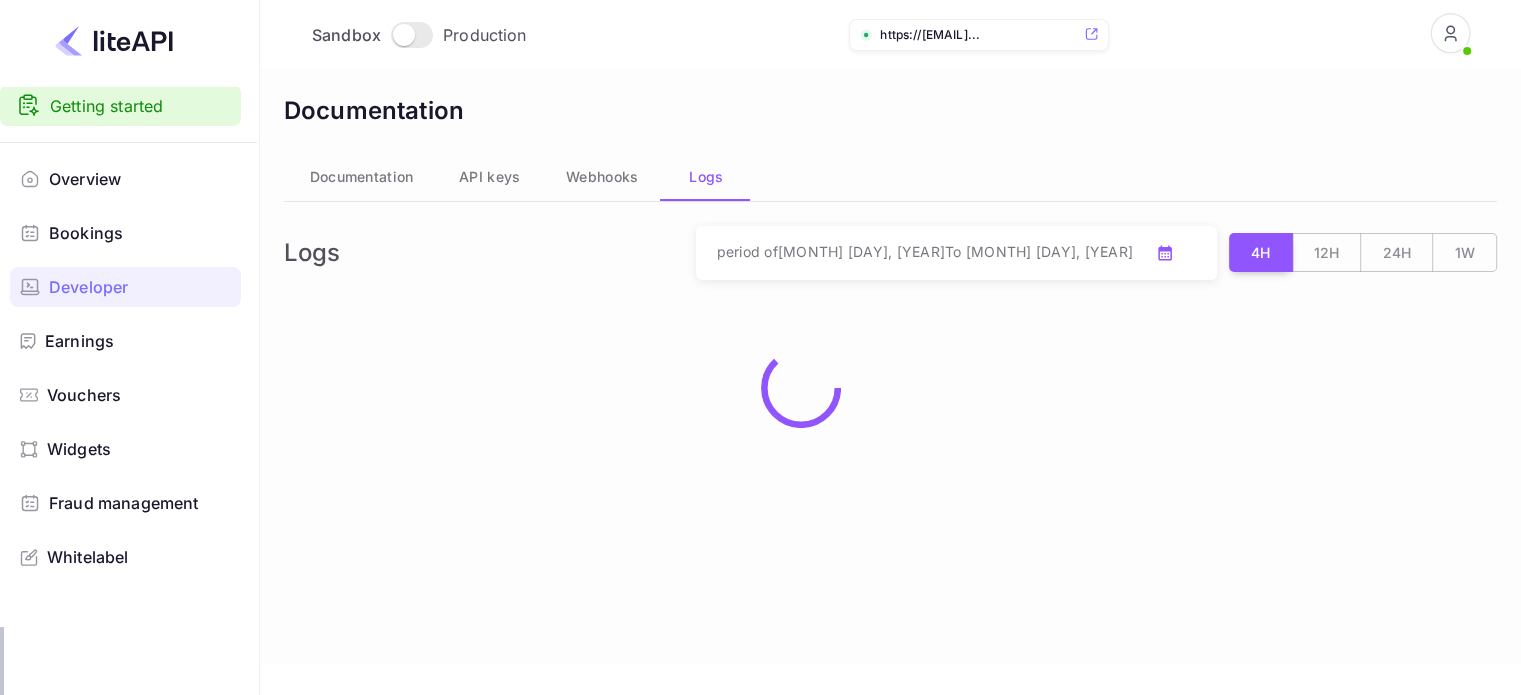 scroll, scrollTop: 0, scrollLeft: 0, axis: both 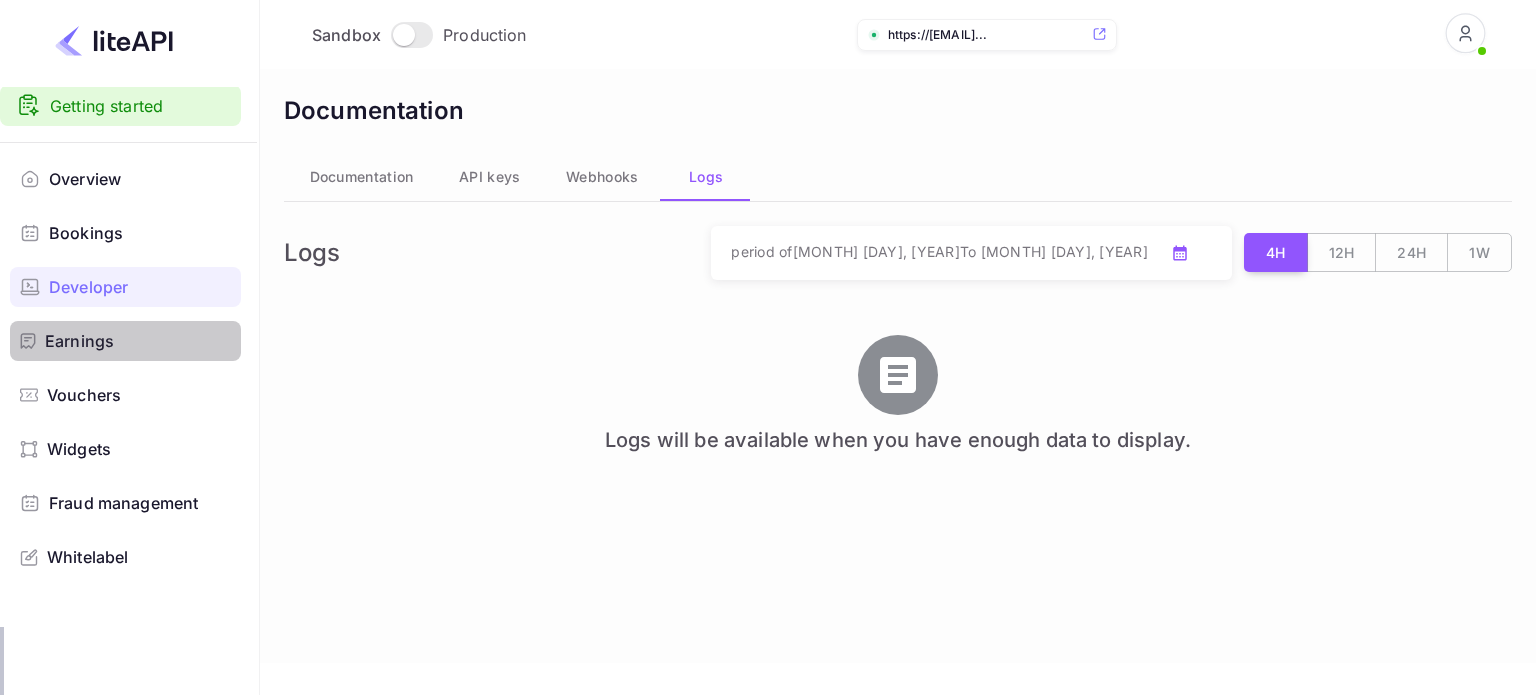 click on "Earnings" at bounding box center [79, 341] 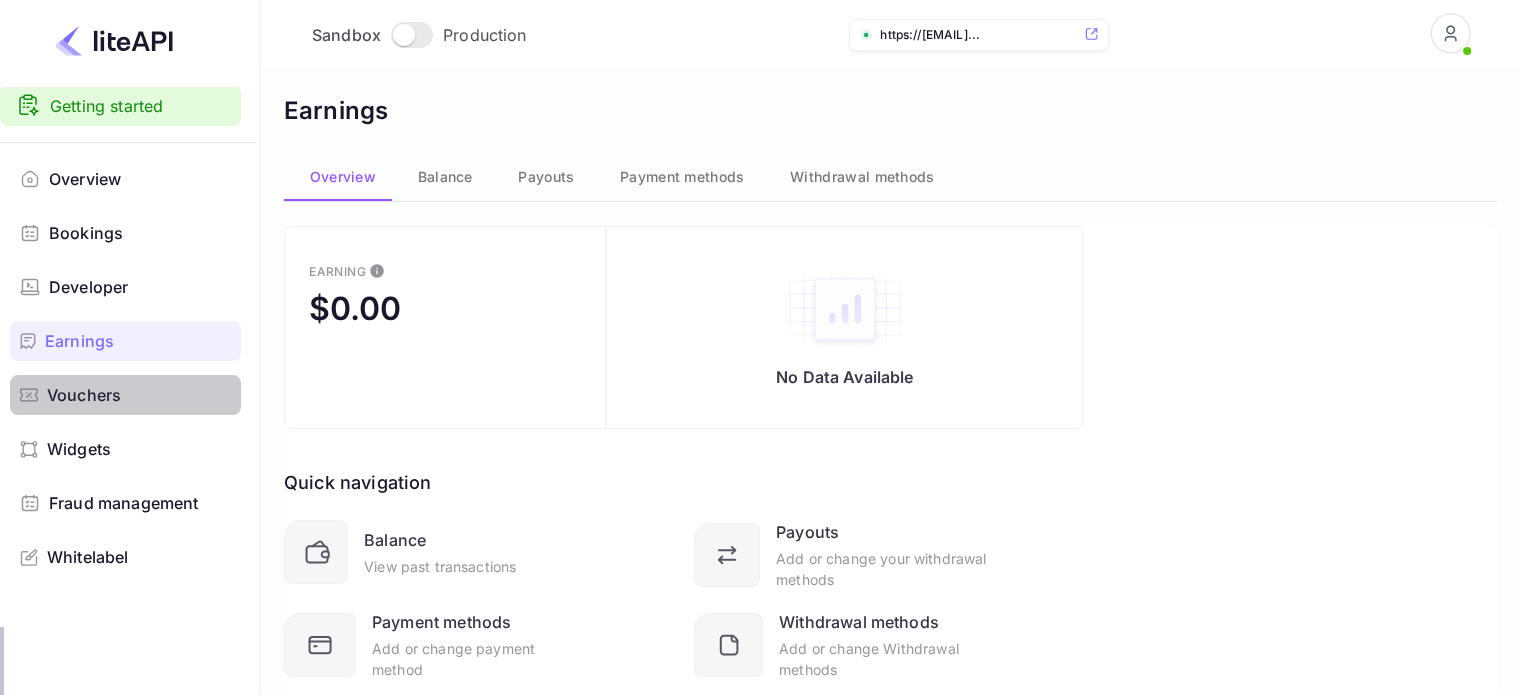 click on "Vouchers" at bounding box center [139, 395] 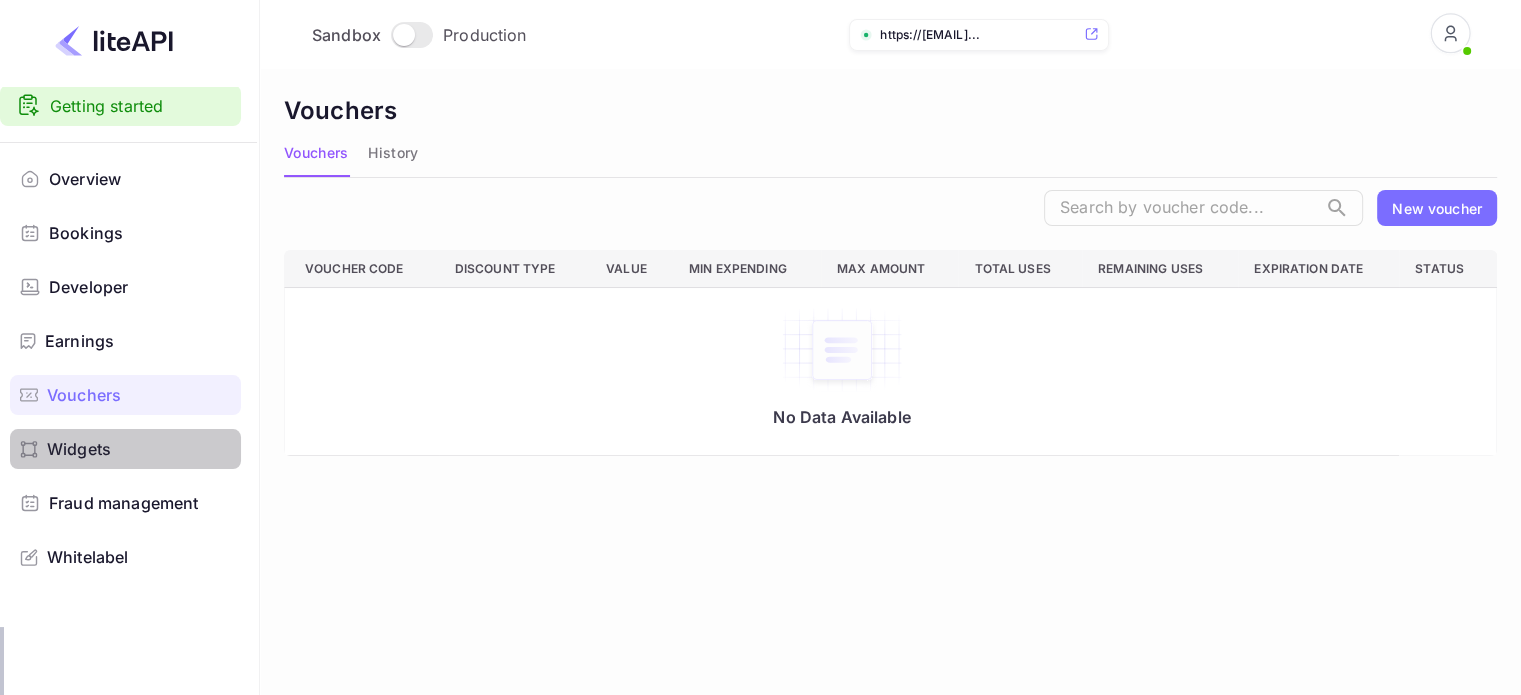 click on "Widgets" at bounding box center (139, 449) 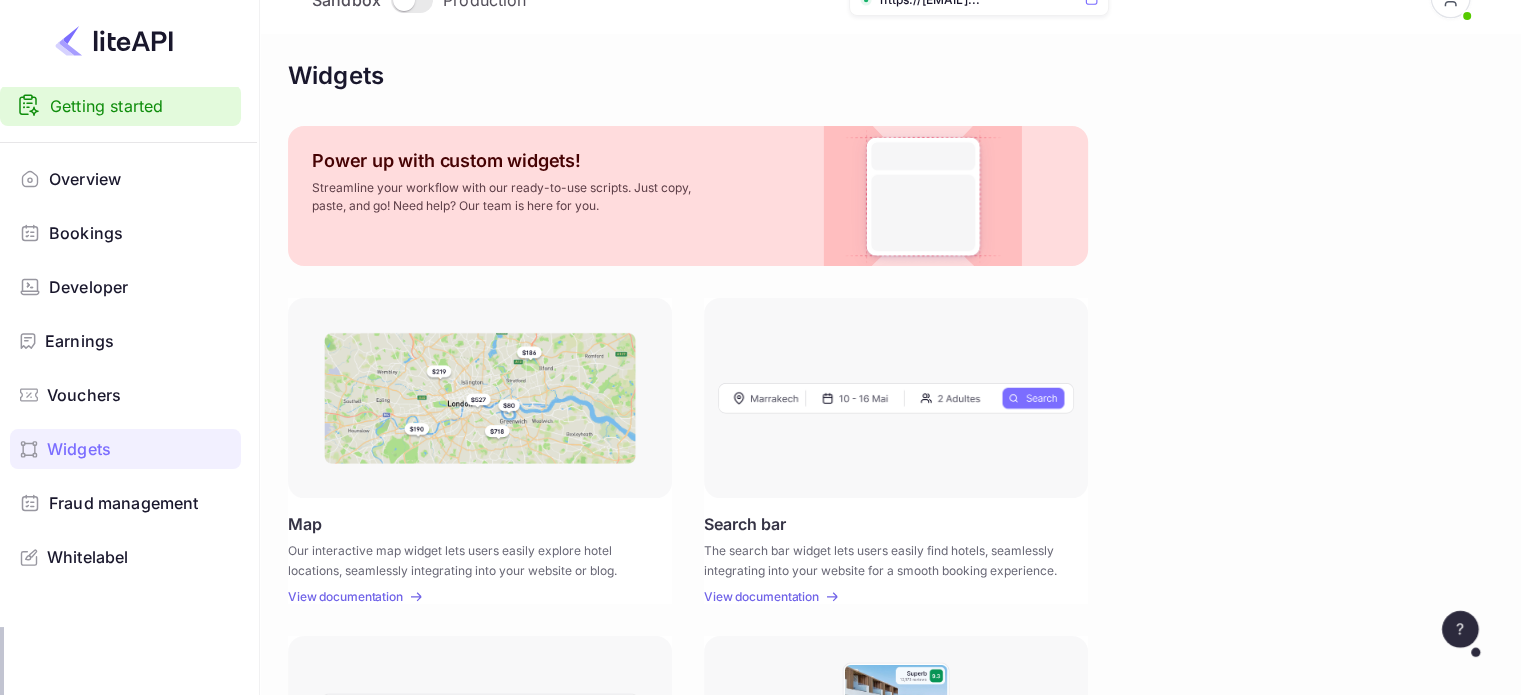 scroll, scrollTop: 40, scrollLeft: 0, axis: vertical 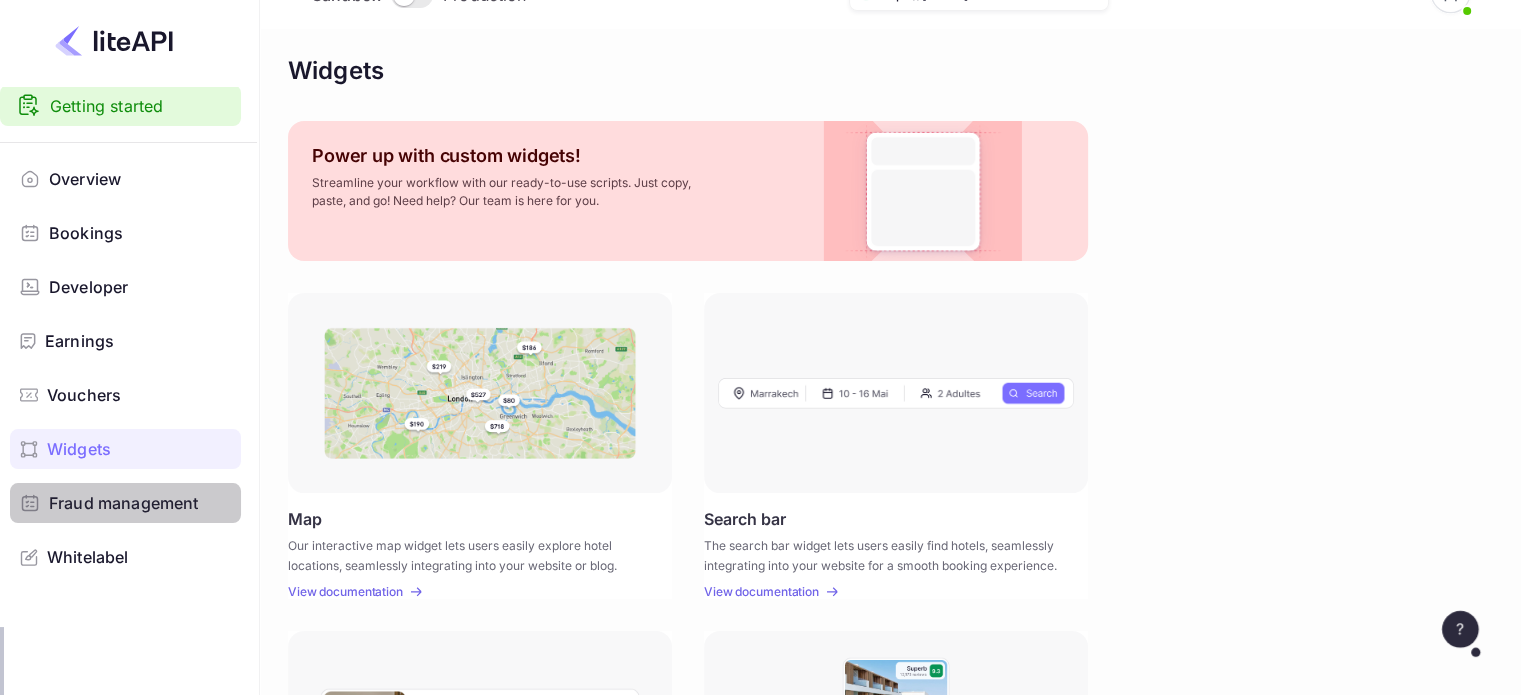 click on "Fraud management" at bounding box center [123, 503] 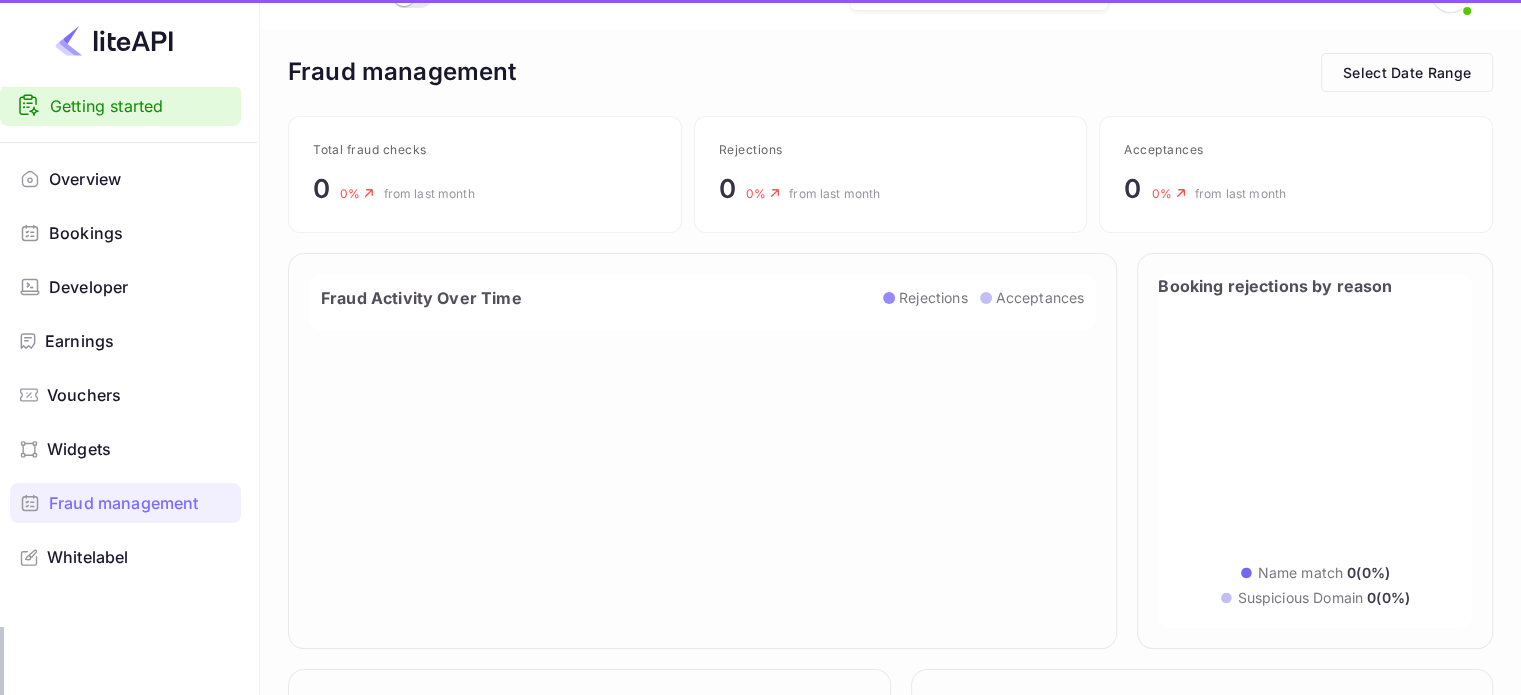 scroll, scrollTop: 0, scrollLeft: 0, axis: both 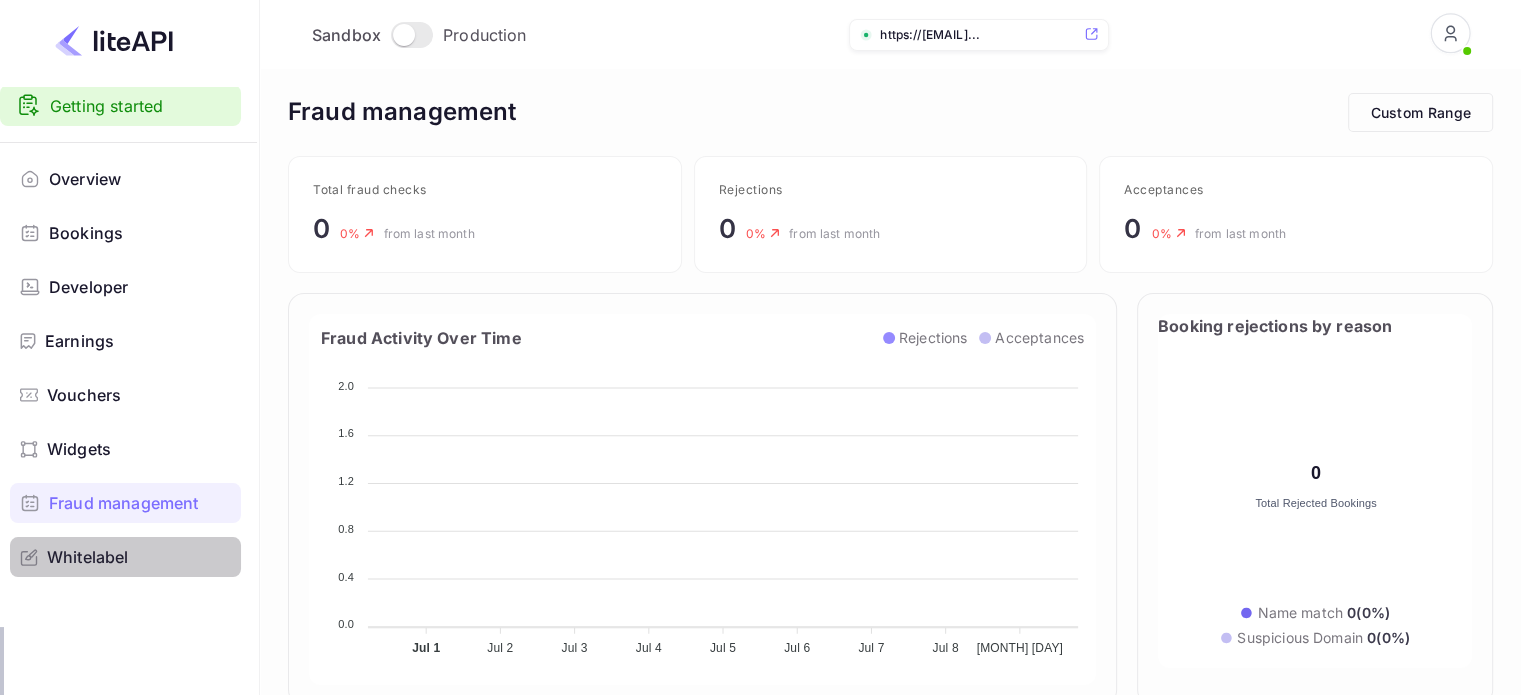 click on "Whitelabel" at bounding box center [88, 557] 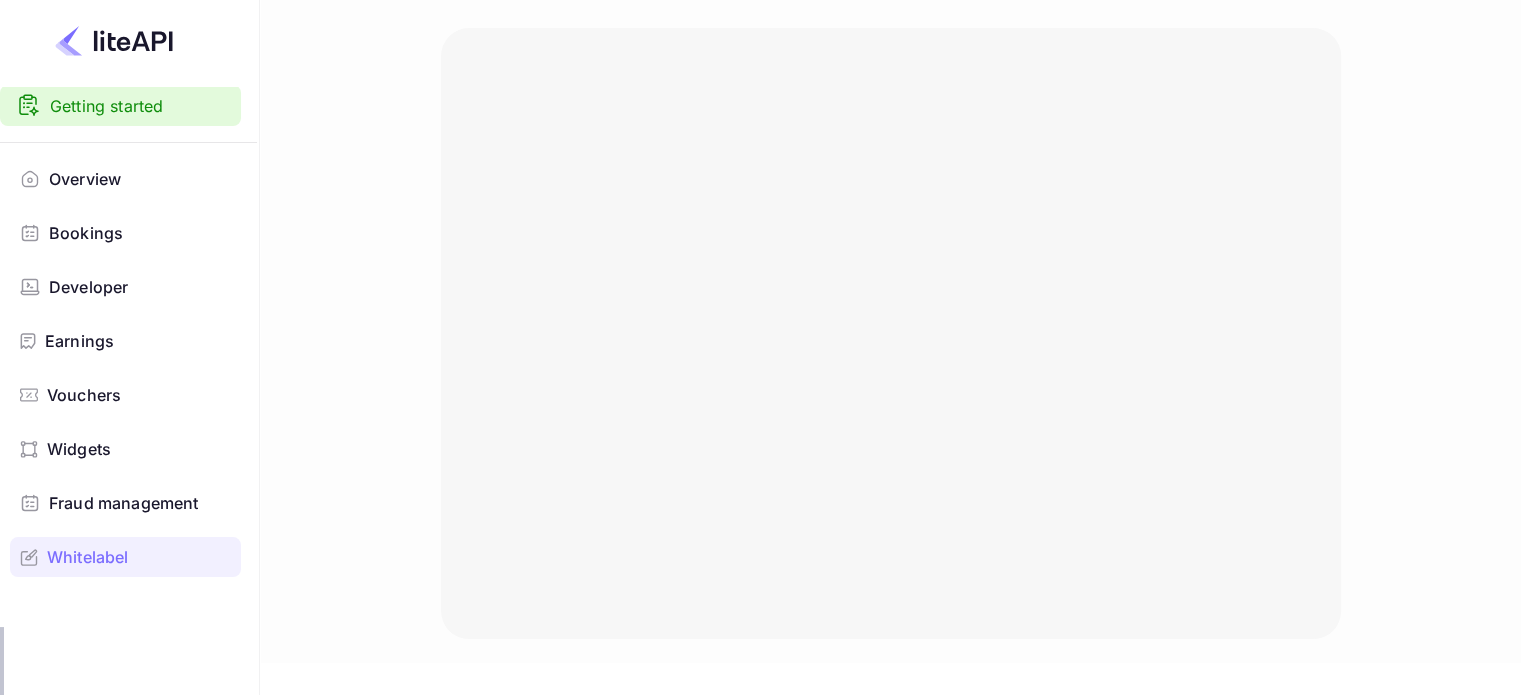 scroll, scrollTop: 0, scrollLeft: 0, axis: both 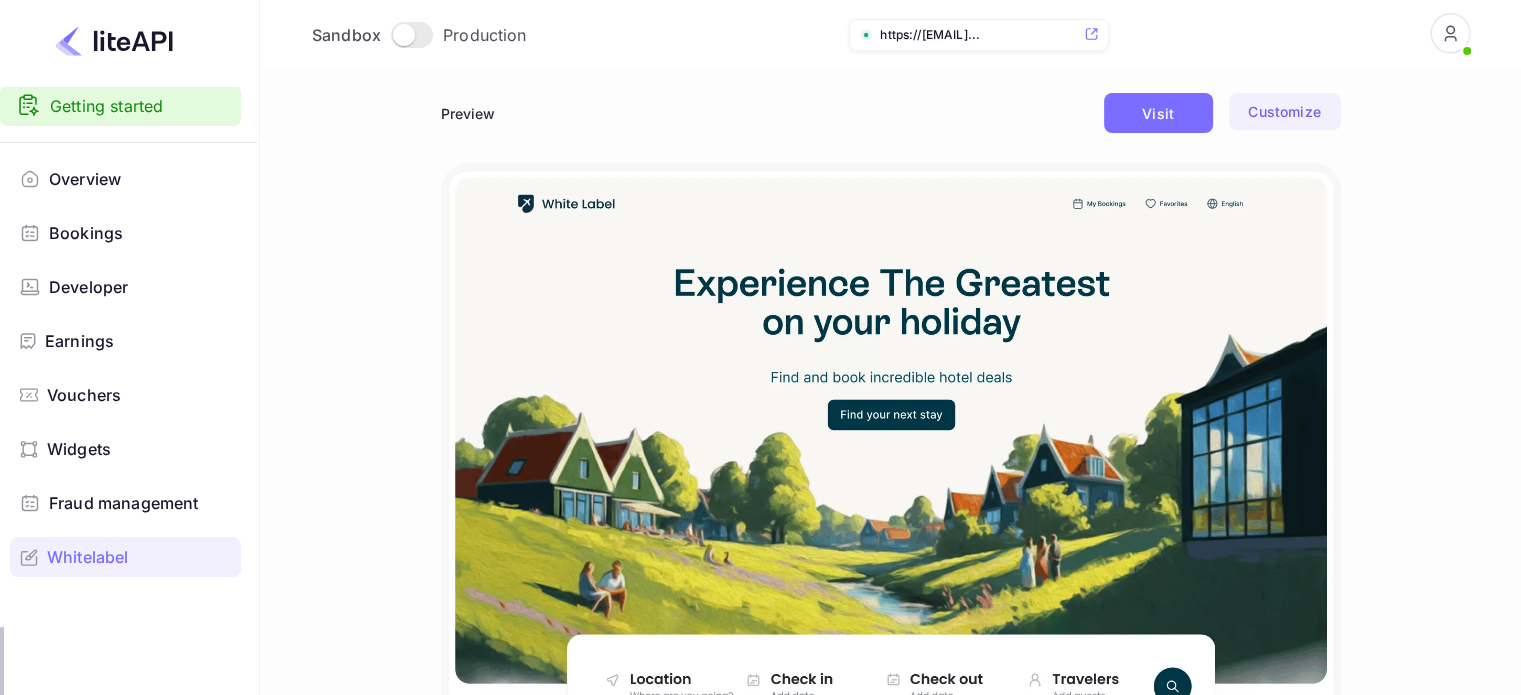 click at bounding box center [404, 35] 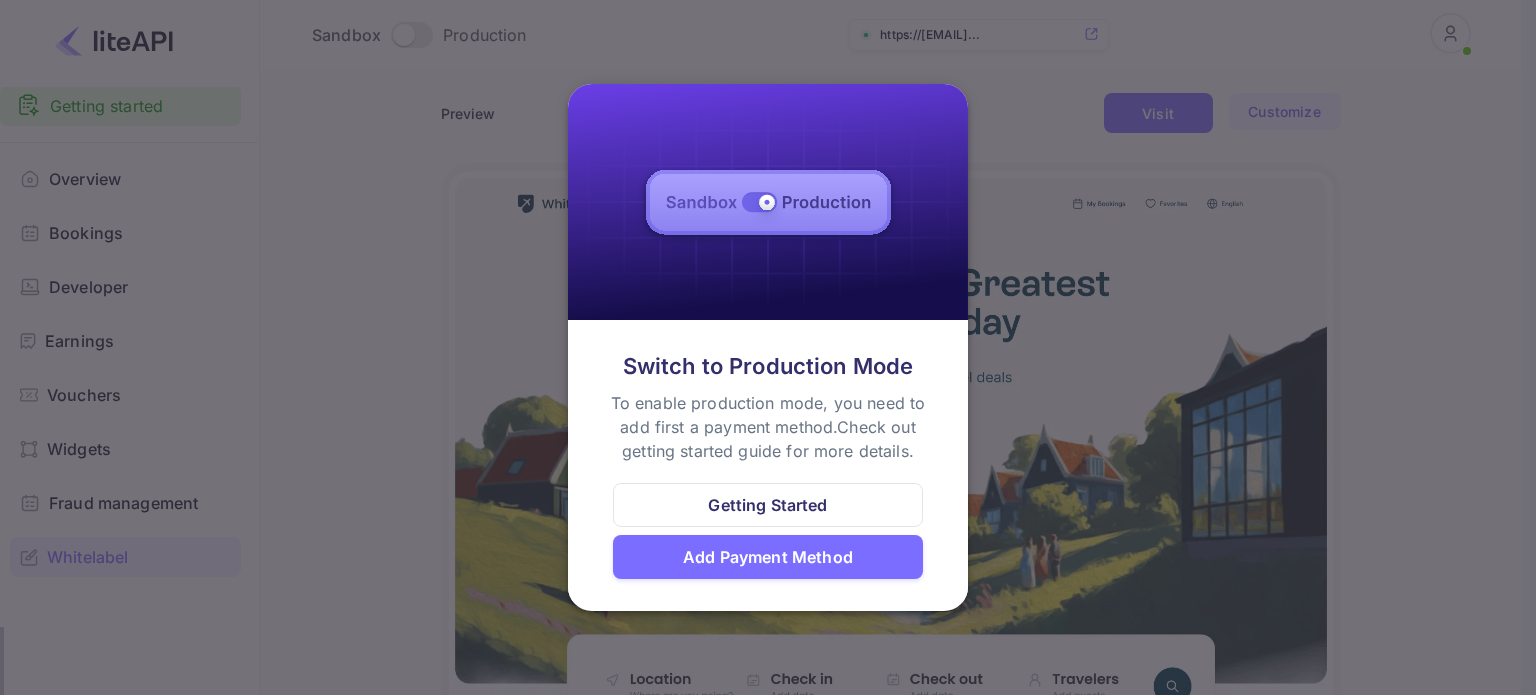click at bounding box center (768, 347) 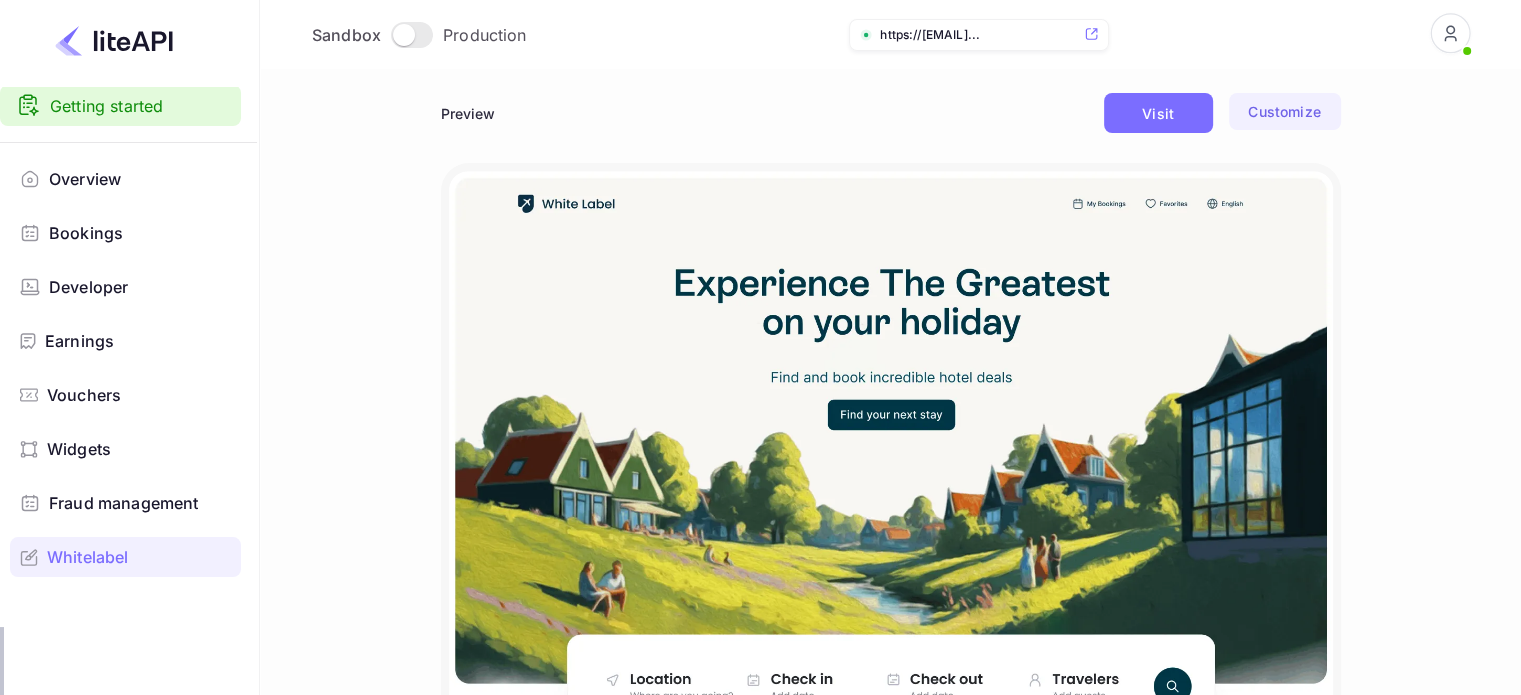 click on "Visit" at bounding box center [1158, 113] 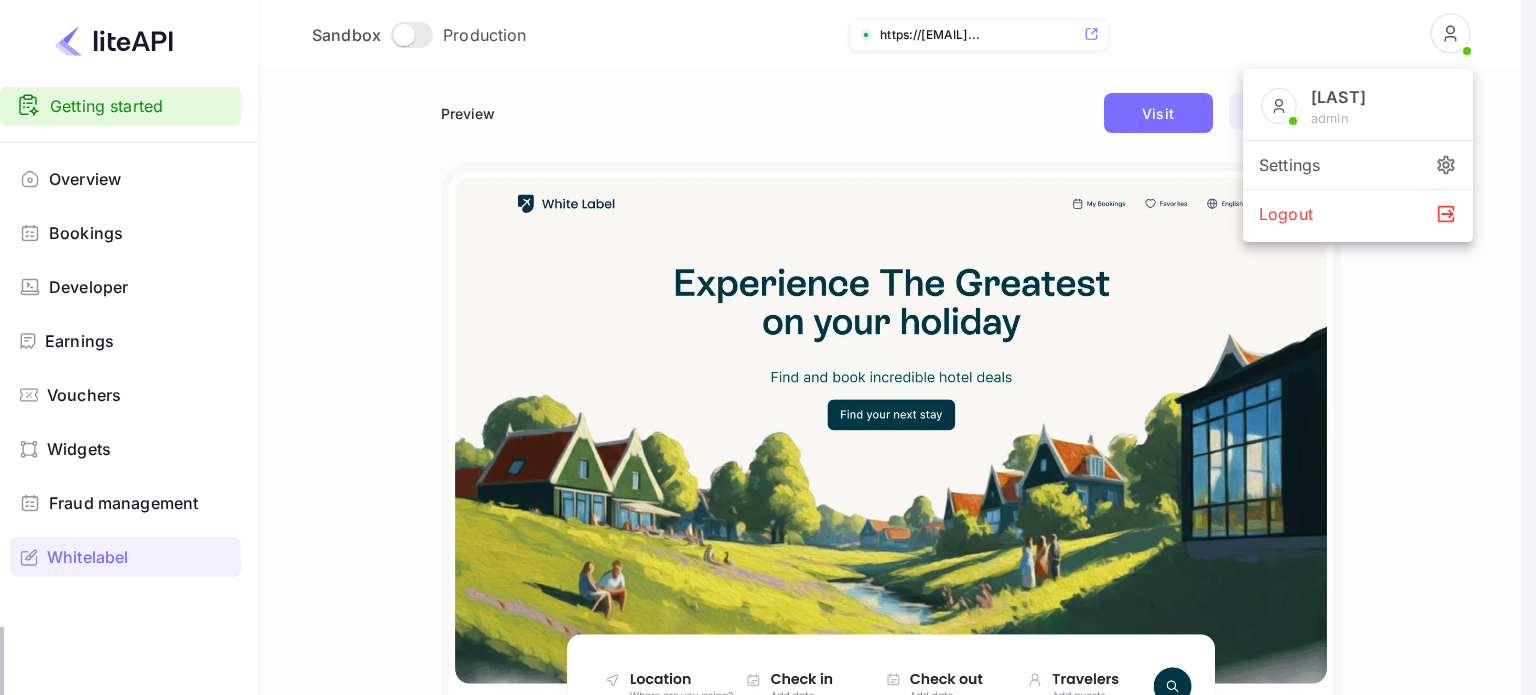 click at bounding box center (768, 347) 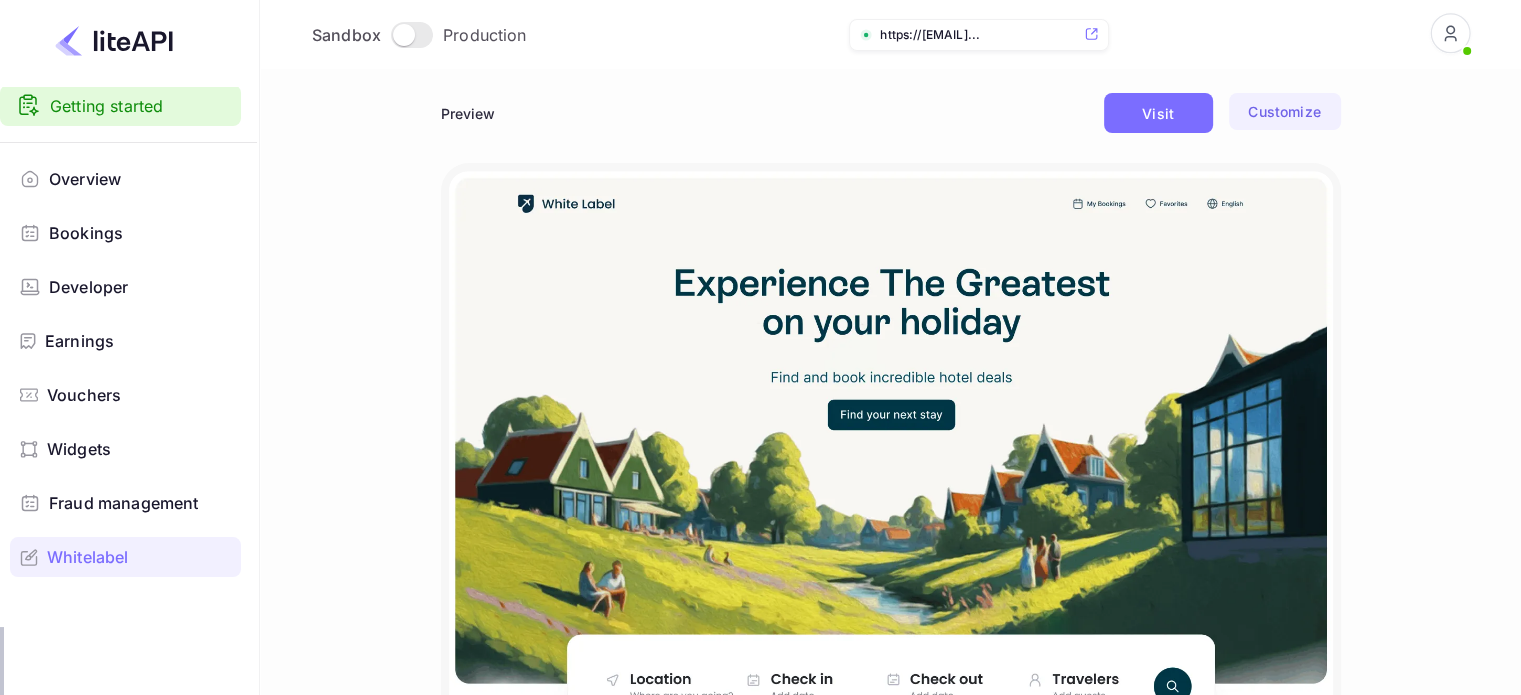click on "Customize" at bounding box center (1284, 111) 